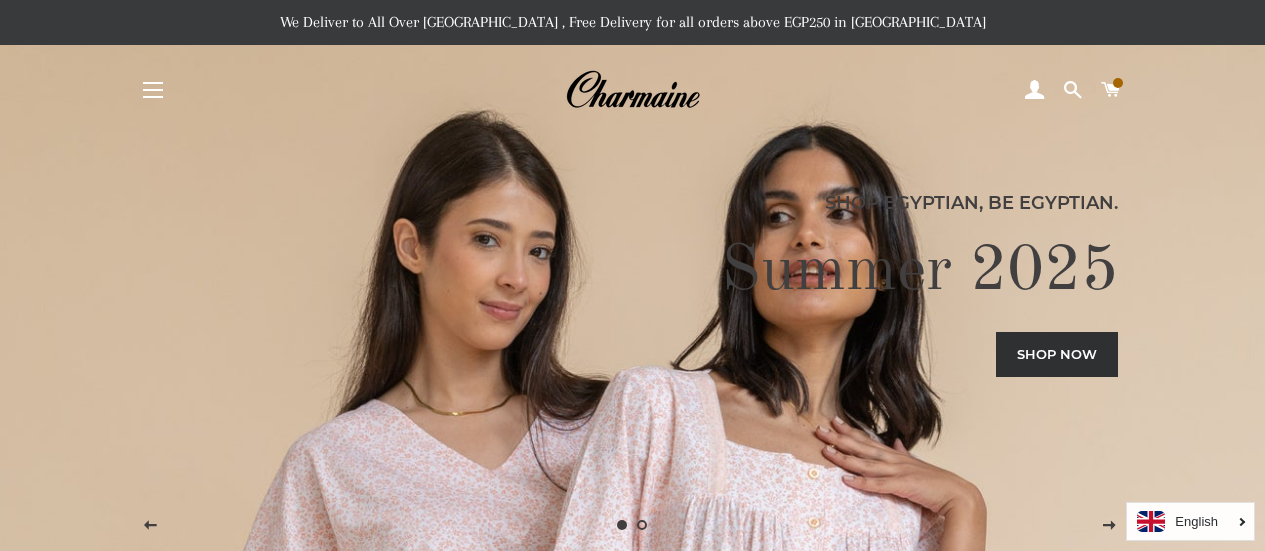 scroll, scrollTop: 0, scrollLeft: 0, axis: both 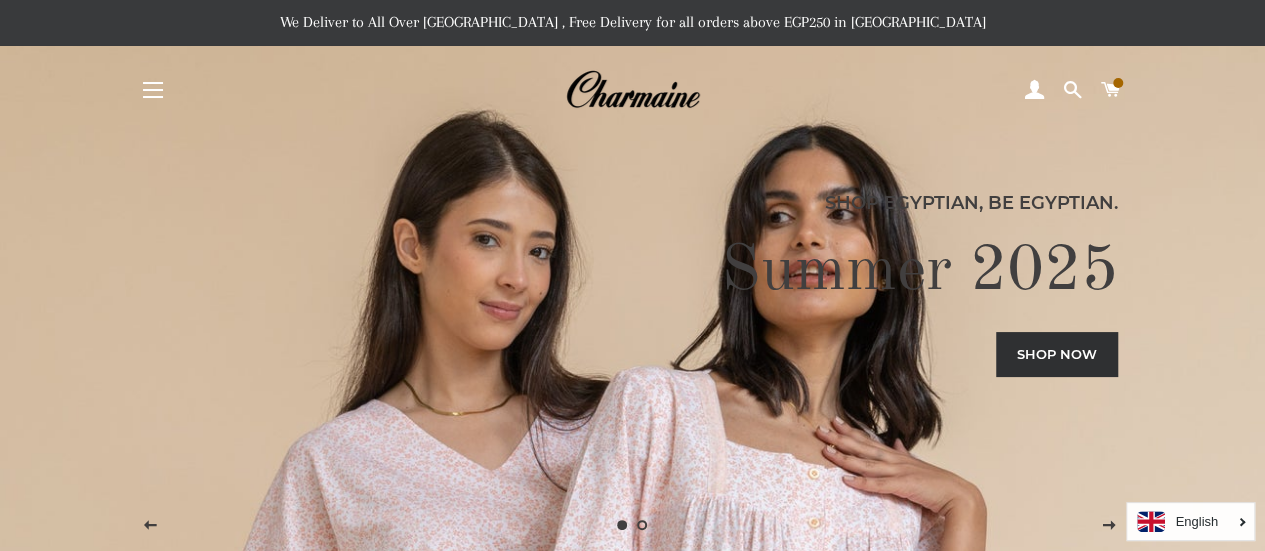 click on "Site navigation" at bounding box center [153, 90] 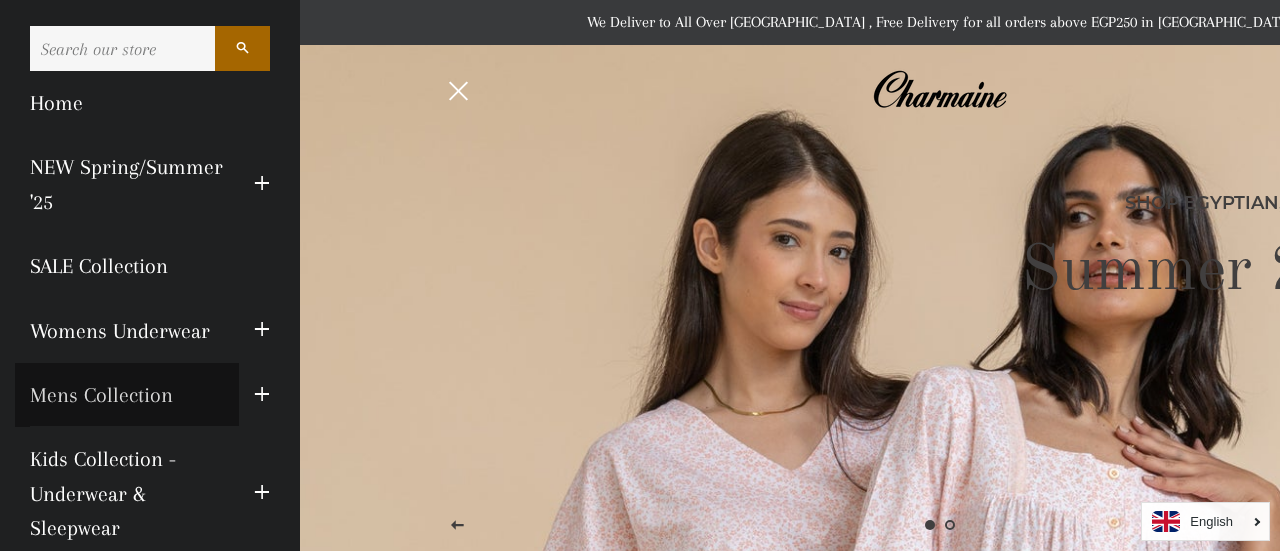 click on "Mens Collection" at bounding box center (127, 395) 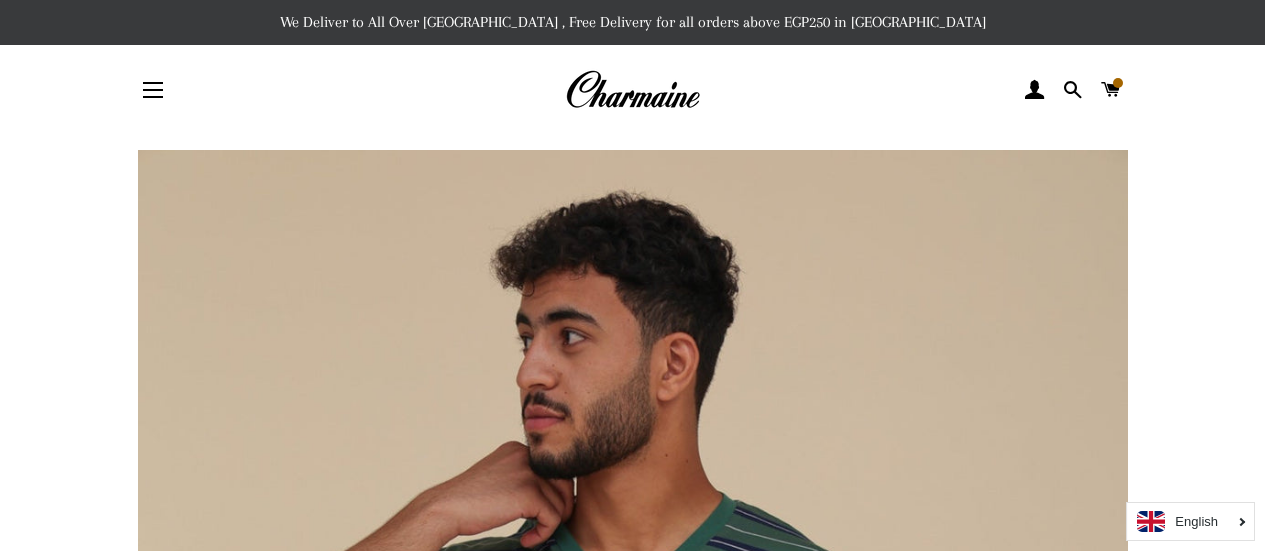 scroll, scrollTop: 0, scrollLeft: 0, axis: both 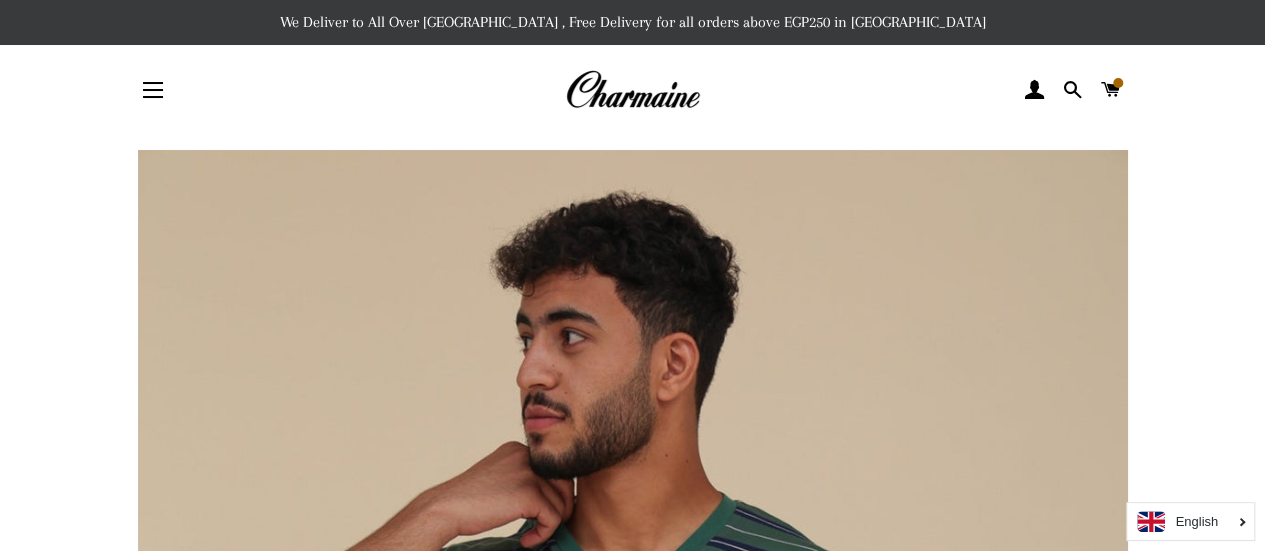 drag, startPoint x: 1249, startPoint y: 0, endPoint x: 755, endPoint y: 142, distance: 514.0039 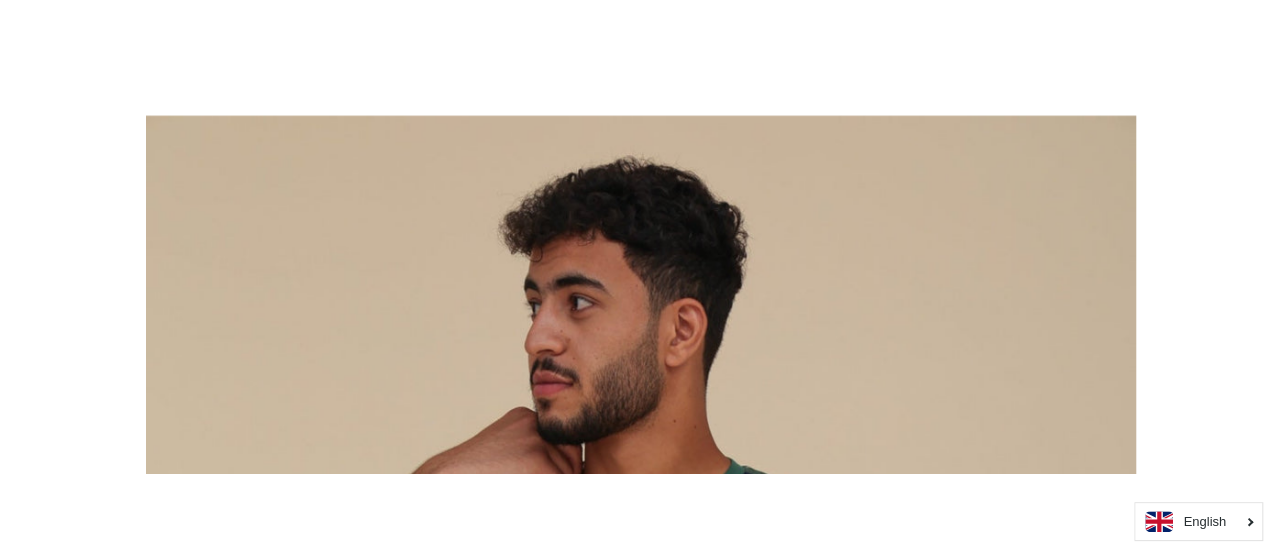 scroll, scrollTop: 0, scrollLeft: 0, axis: both 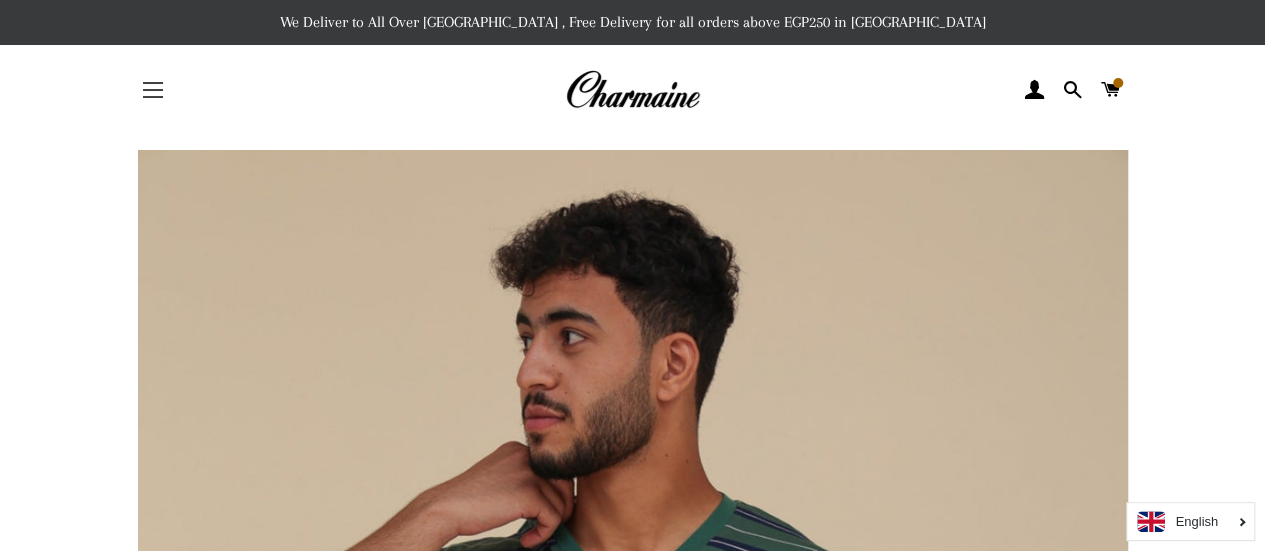 click on "Site navigation" at bounding box center (153, 90) 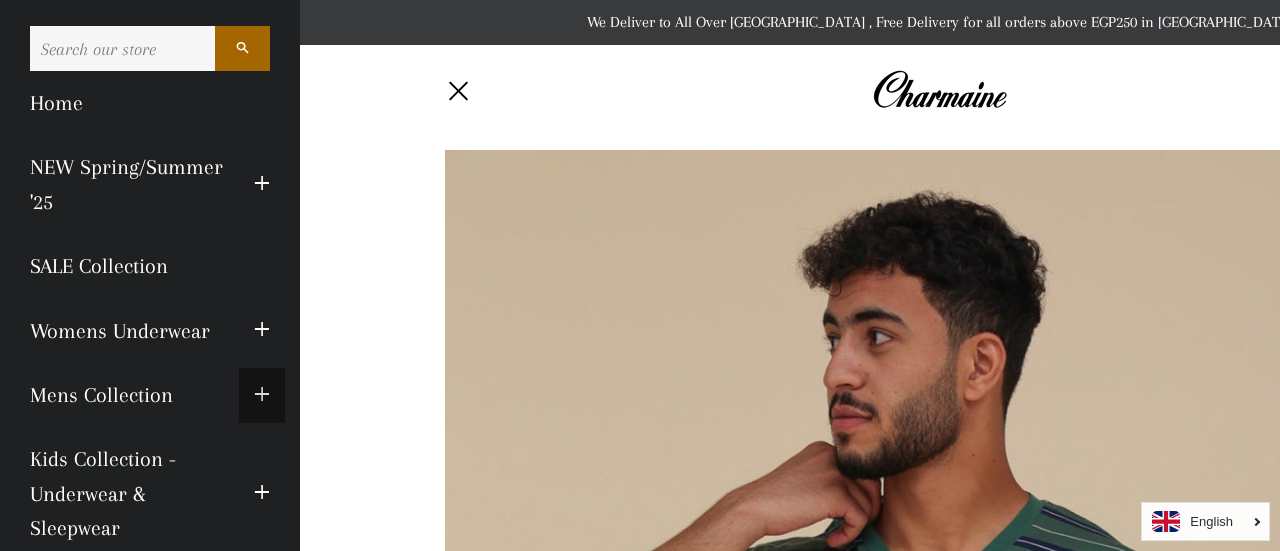 click at bounding box center (262, 395) 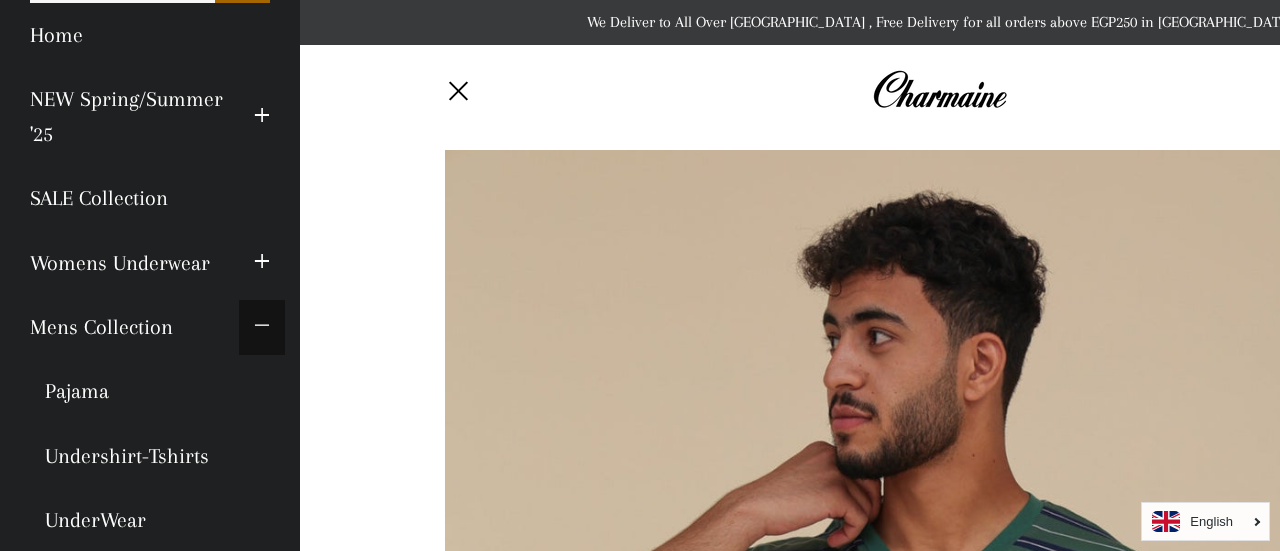 scroll, scrollTop: 100, scrollLeft: 0, axis: vertical 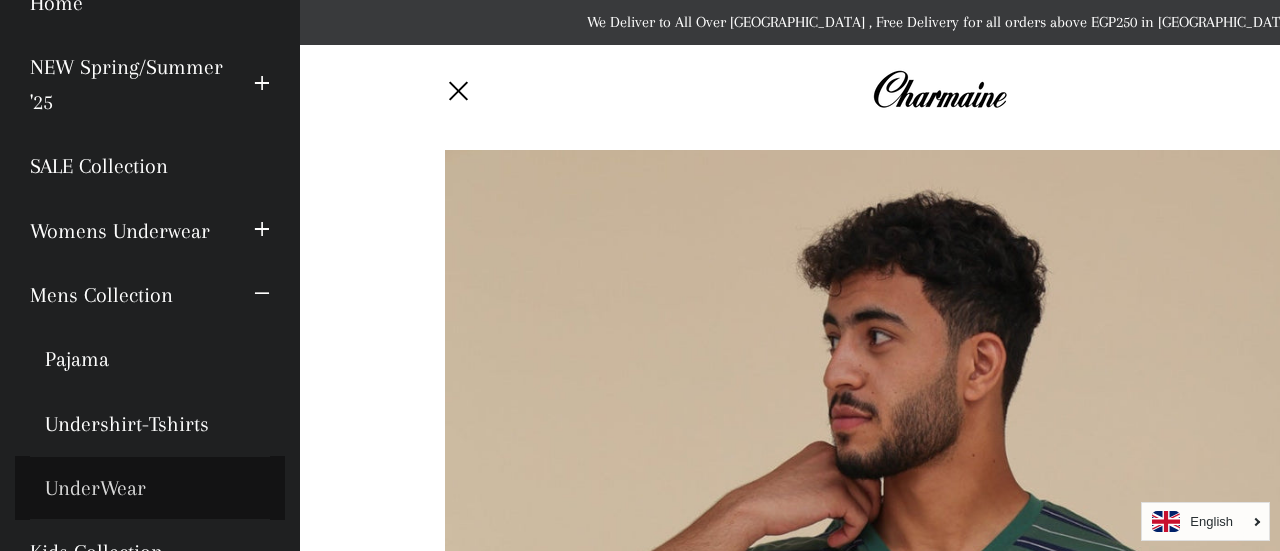 click on "UnderWear" at bounding box center (150, 488) 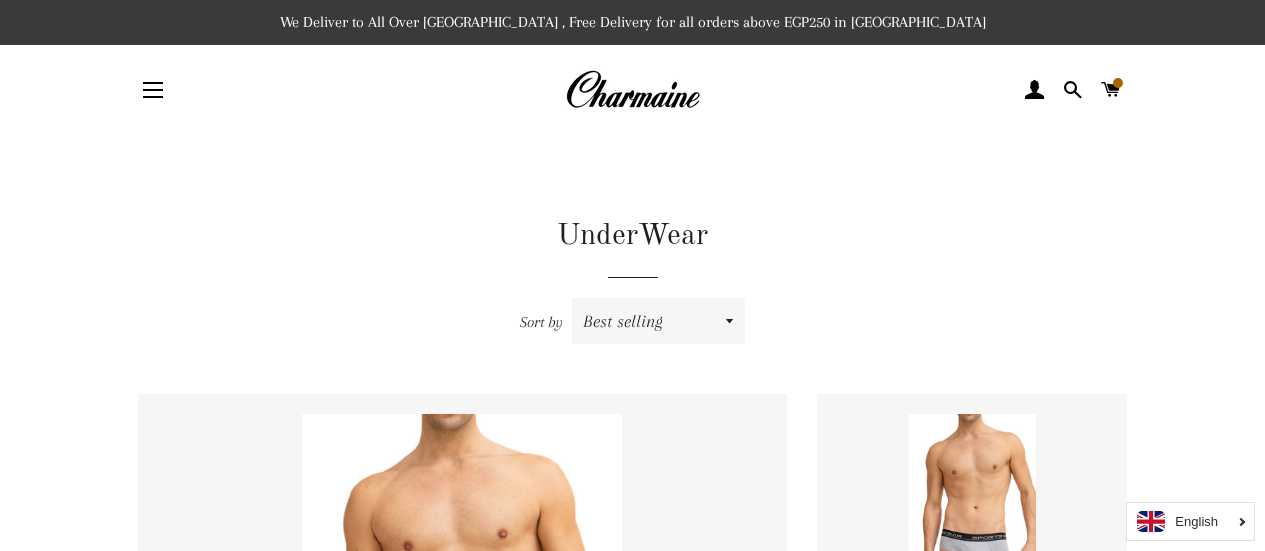 scroll, scrollTop: 0, scrollLeft: 0, axis: both 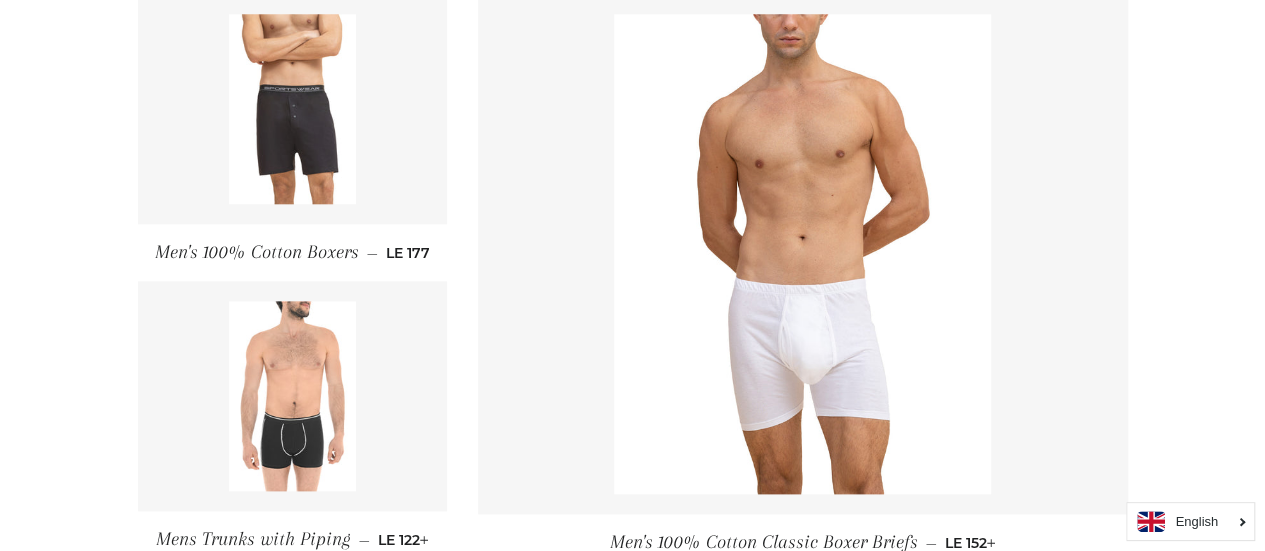 click at bounding box center (292, 109) 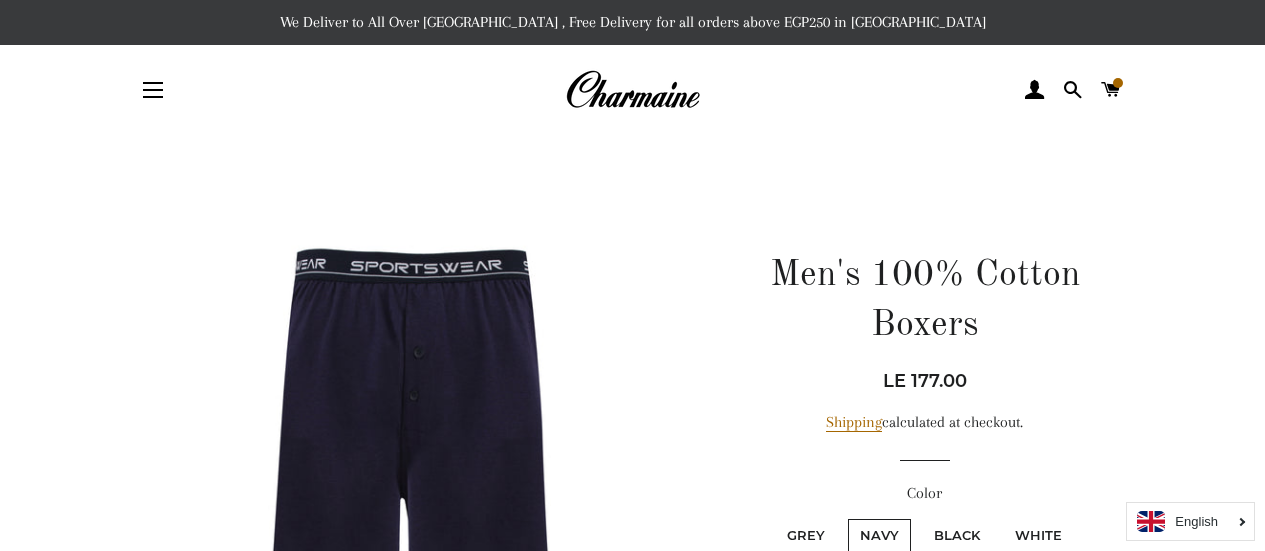 scroll, scrollTop: 0, scrollLeft: 0, axis: both 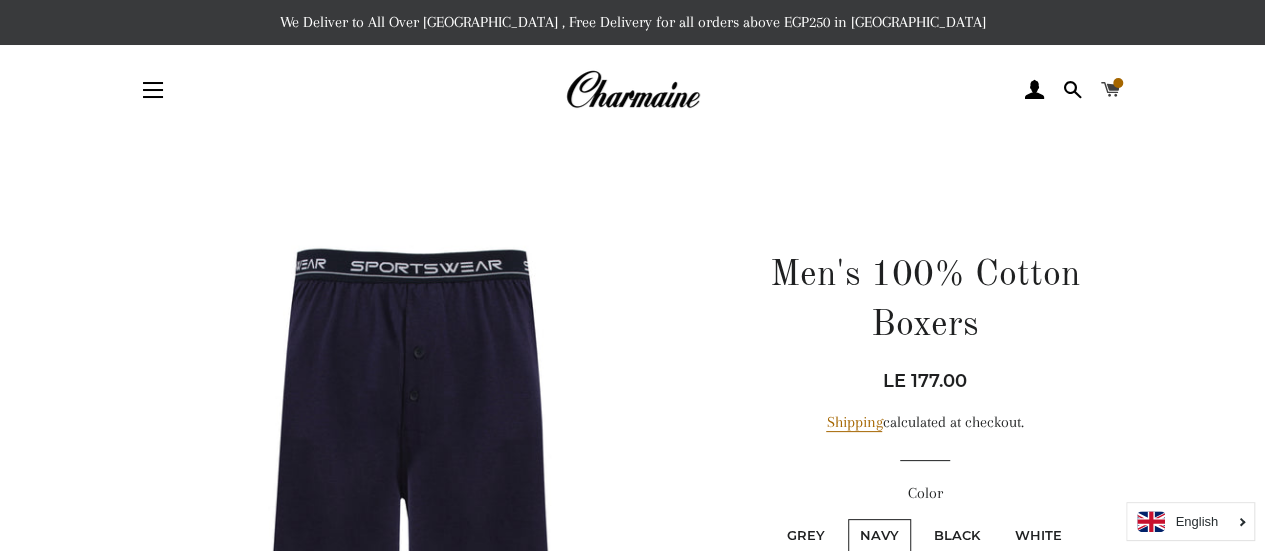 click on "Cart" at bounding box center [1110, 90] 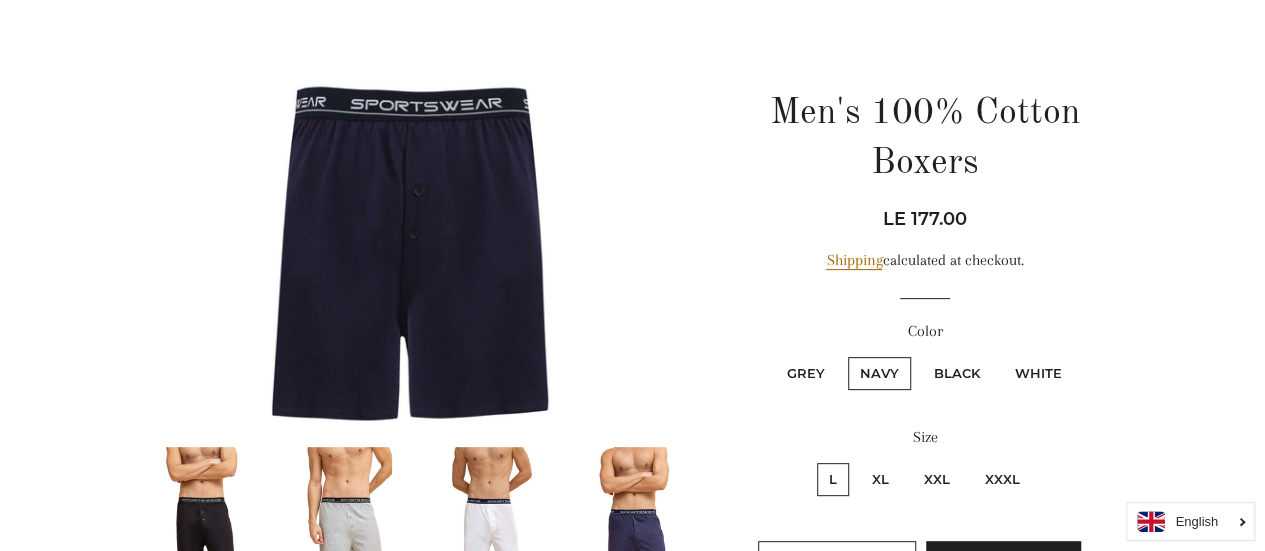 scroll, scrollTop: 200, scrollLeft: 0, axis: vertical 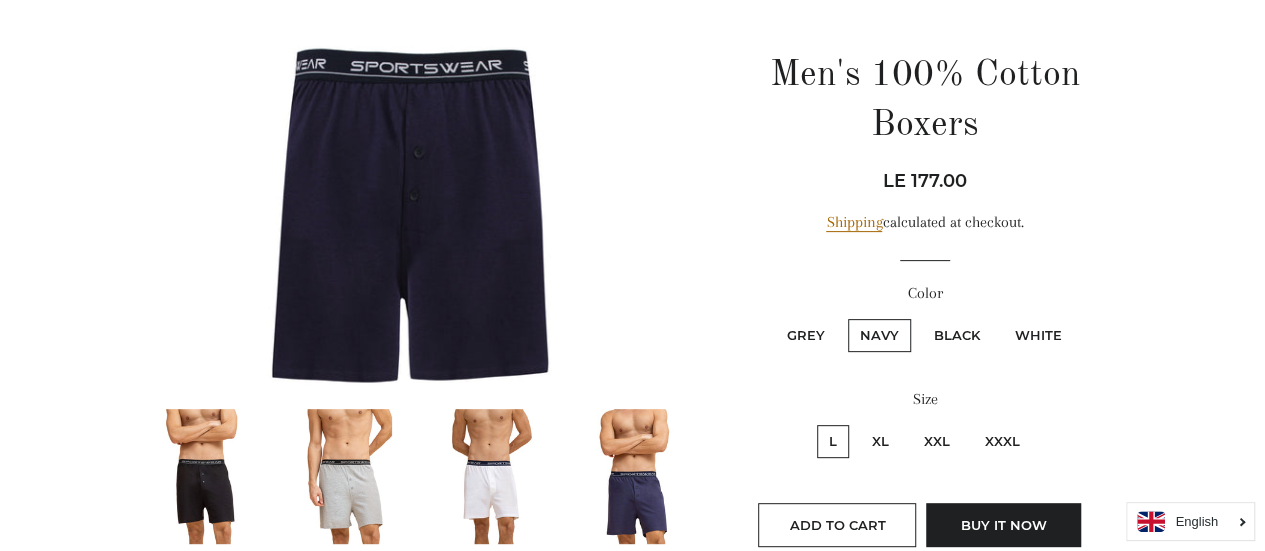 click on "Black" at bounding box center (957, 335) 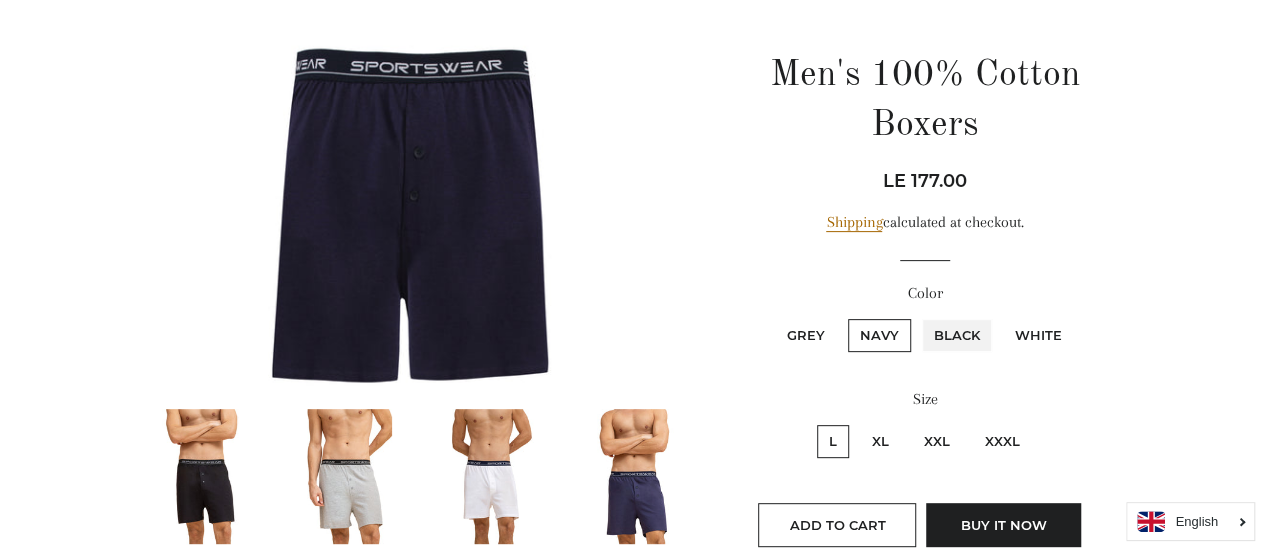 click on "Black" at bounding box center (919, 316) 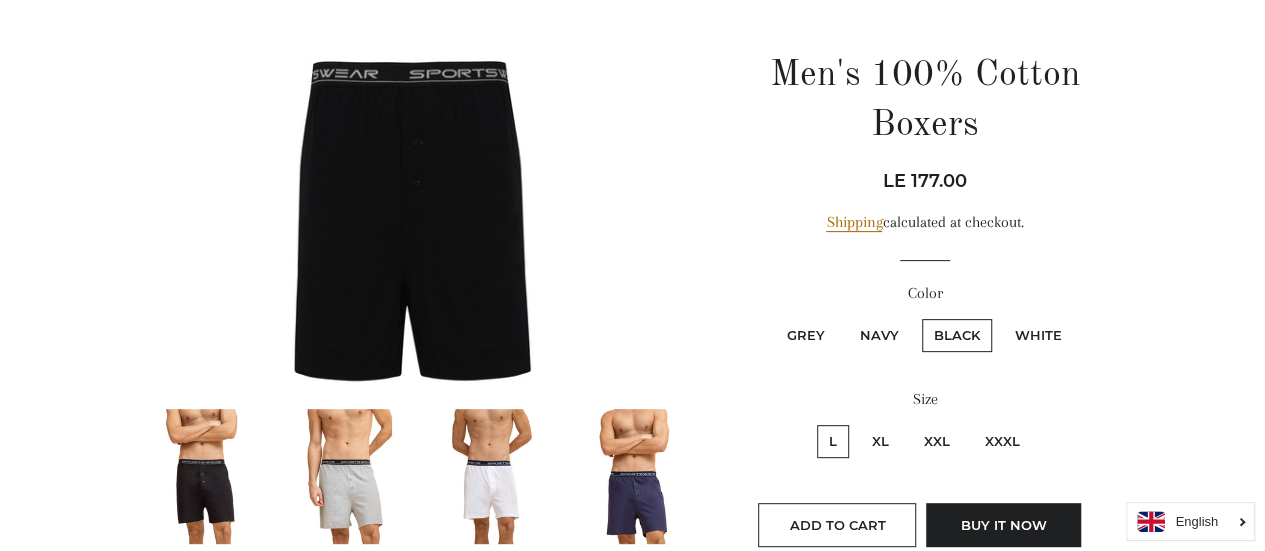 click on "XXXL" at bounding box center (1002, 441) 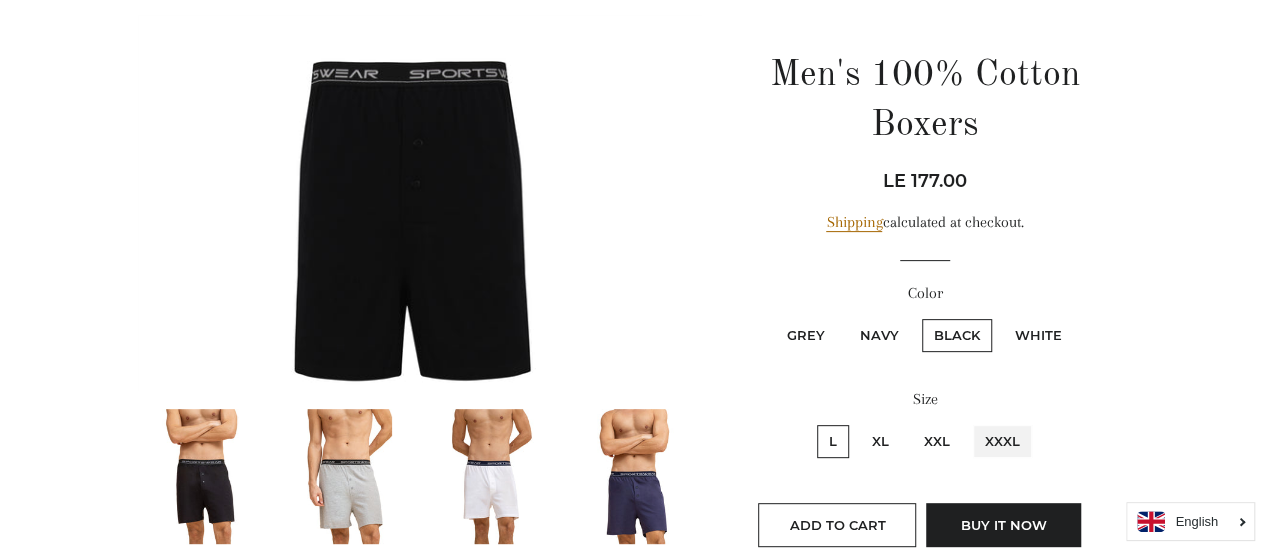radio on "true" 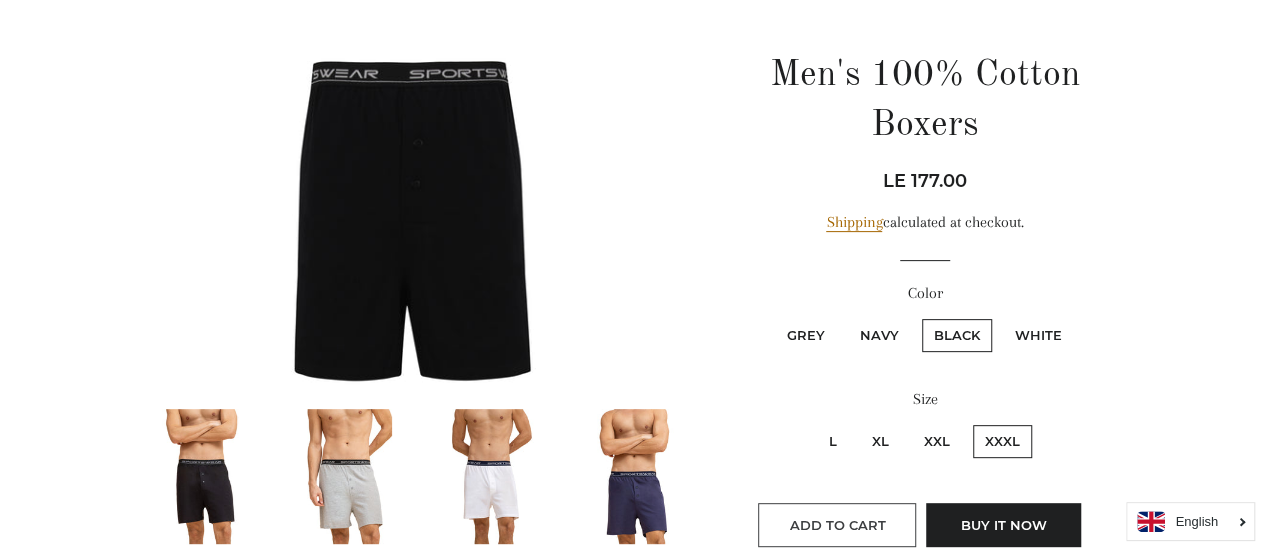 click on "Add to Cart" at bounding box center (837, 525) 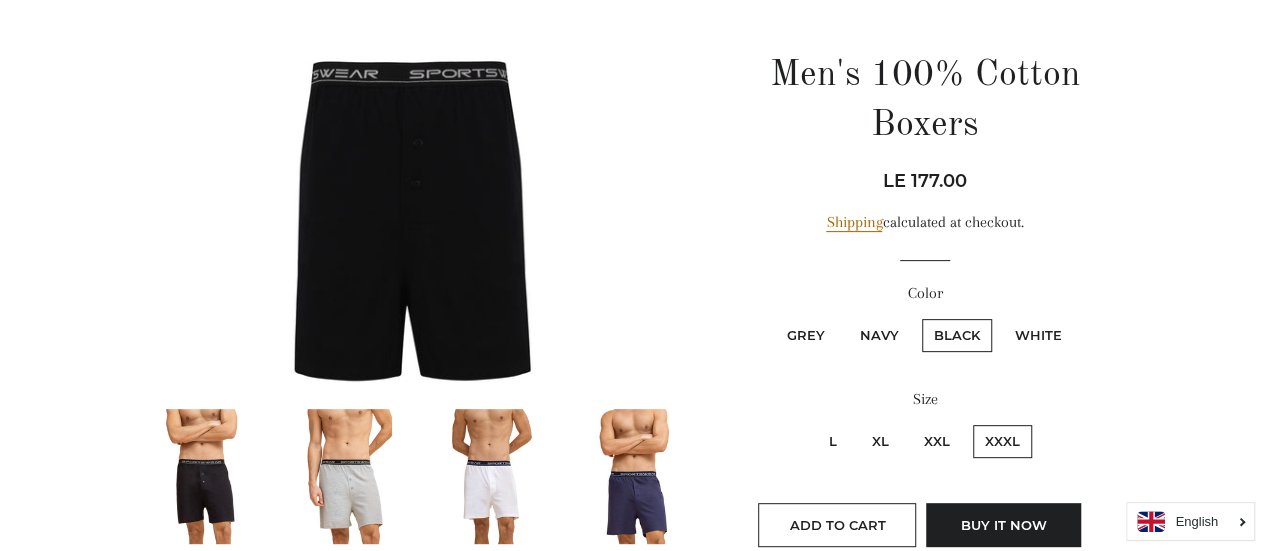 click at bounding box center [347, 476] 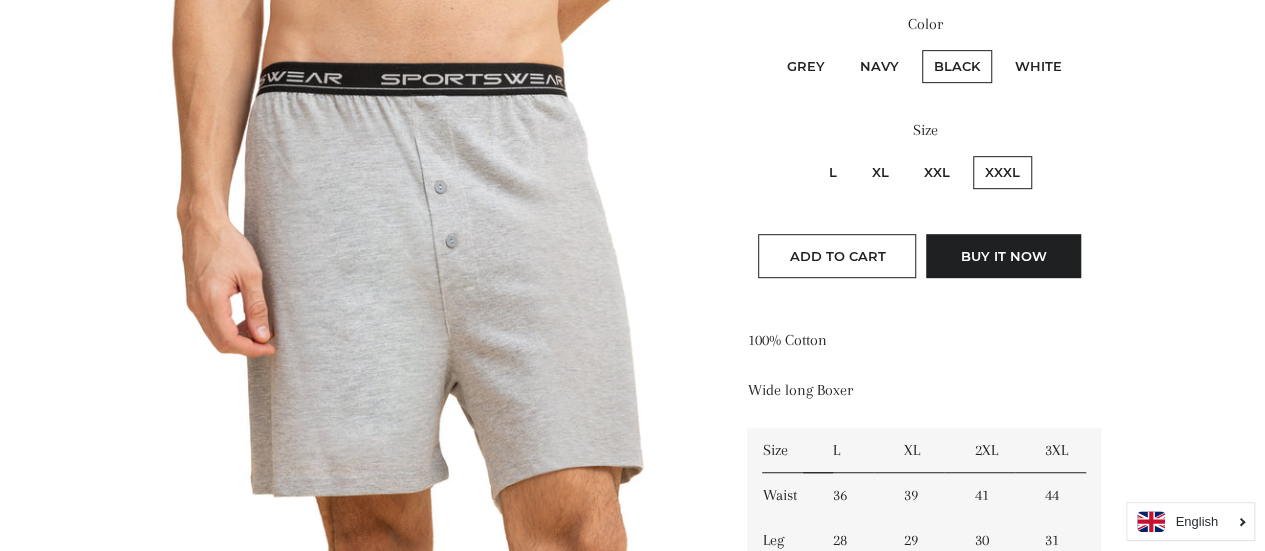 scroll, scrollTop: 500, scrollLeft: 0, axis: vertical 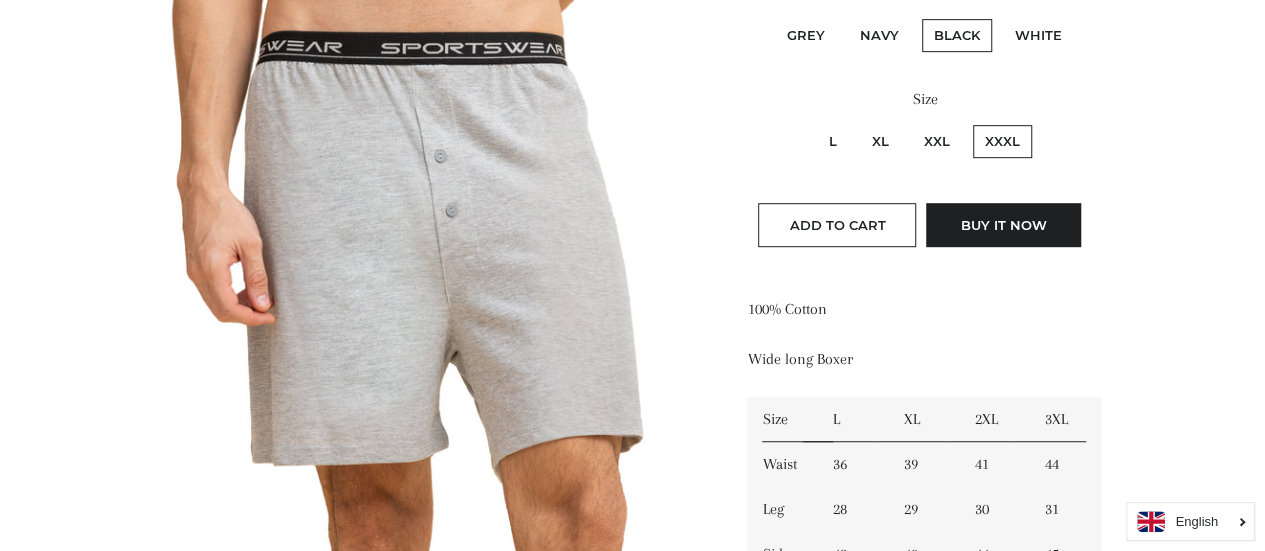 click on "XXXL" at bounding box center (1002, 141) 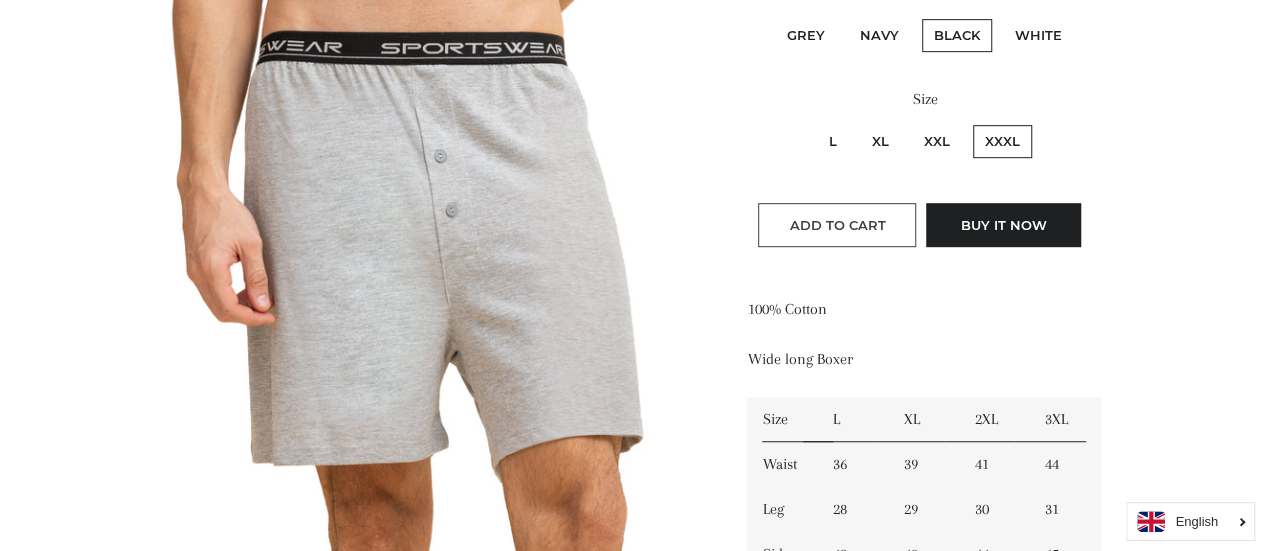 click on "Add to Cart" at bounding box center (837, 225) 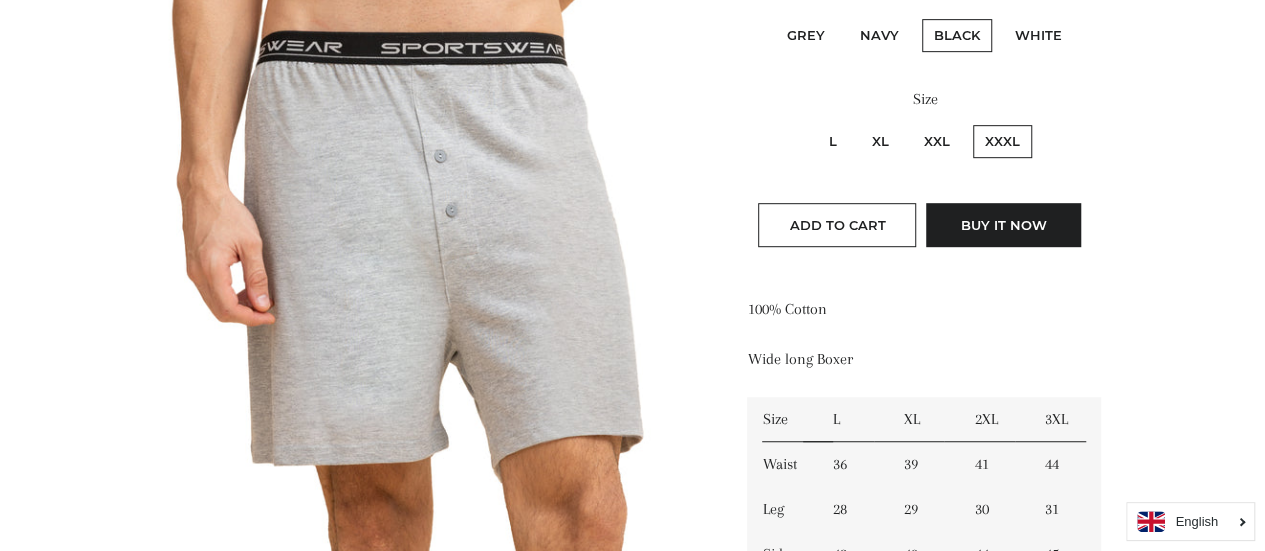 click on "XXXL" at bounding box center [1002, 141] 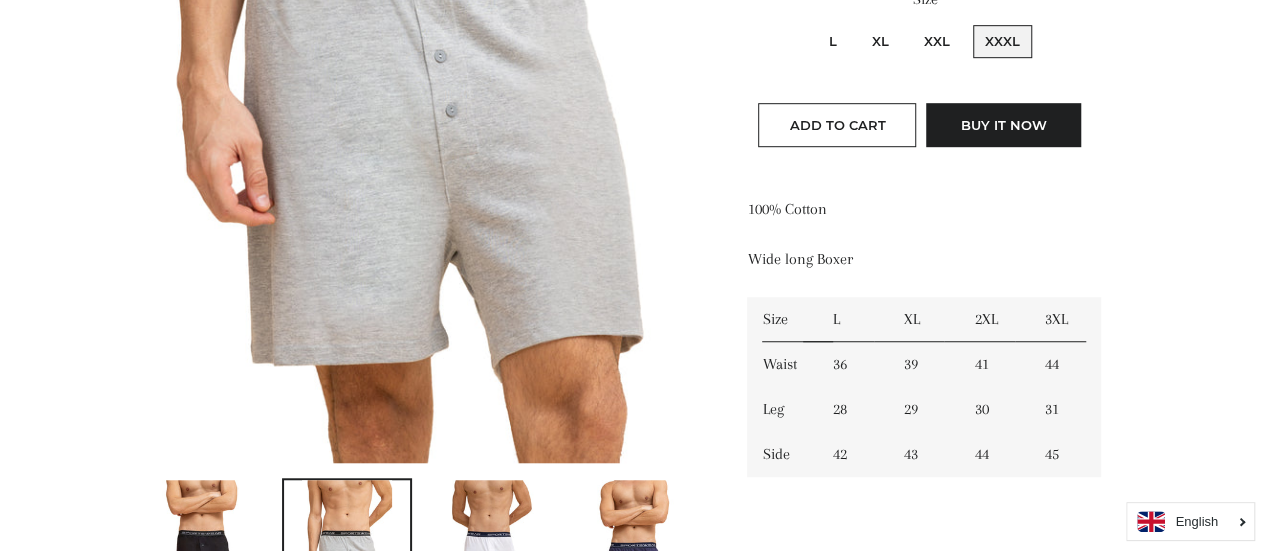 scroll, scrollTop: 500, scrollLeft: 0, axis: vertical 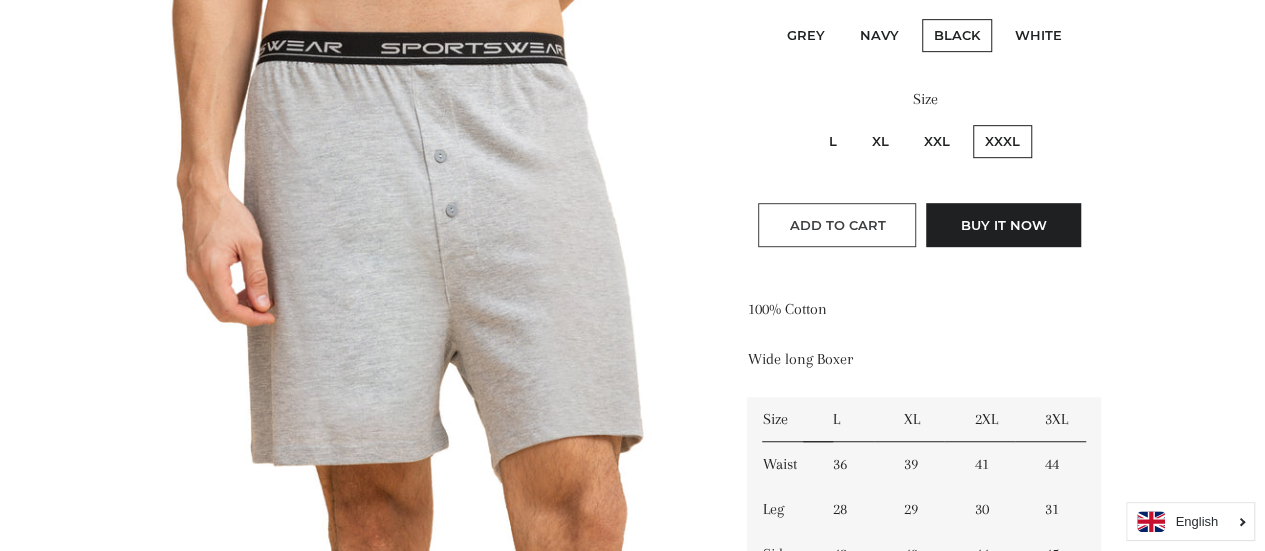 click on "Add to Cart" at bounding box center (837, 225) 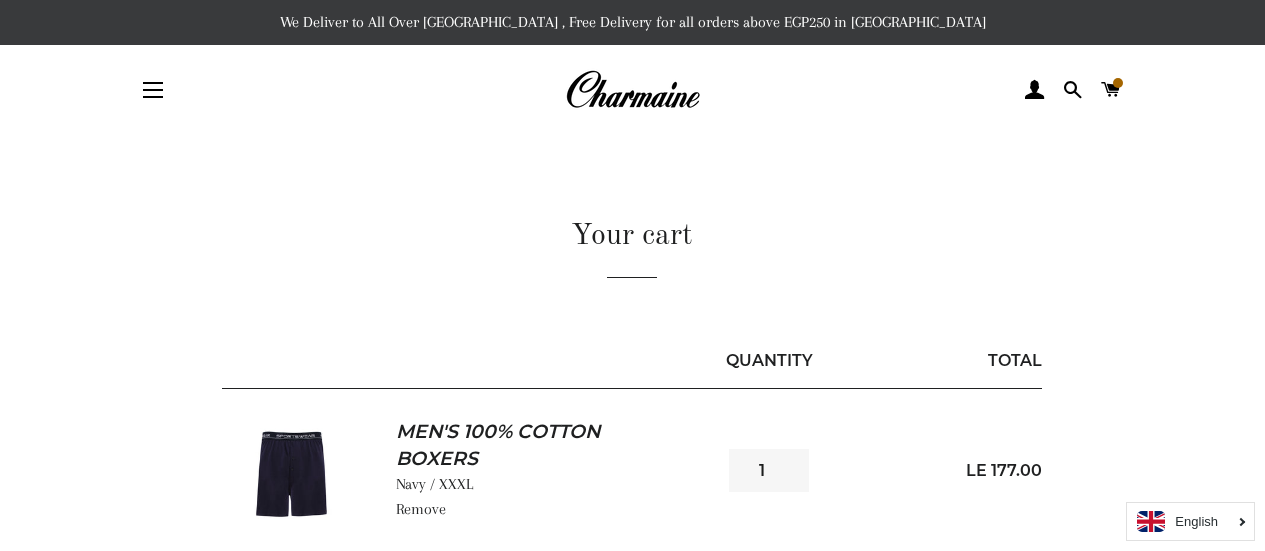 scroll, scrollTop: 0, scrollLeft: 0, axis: both 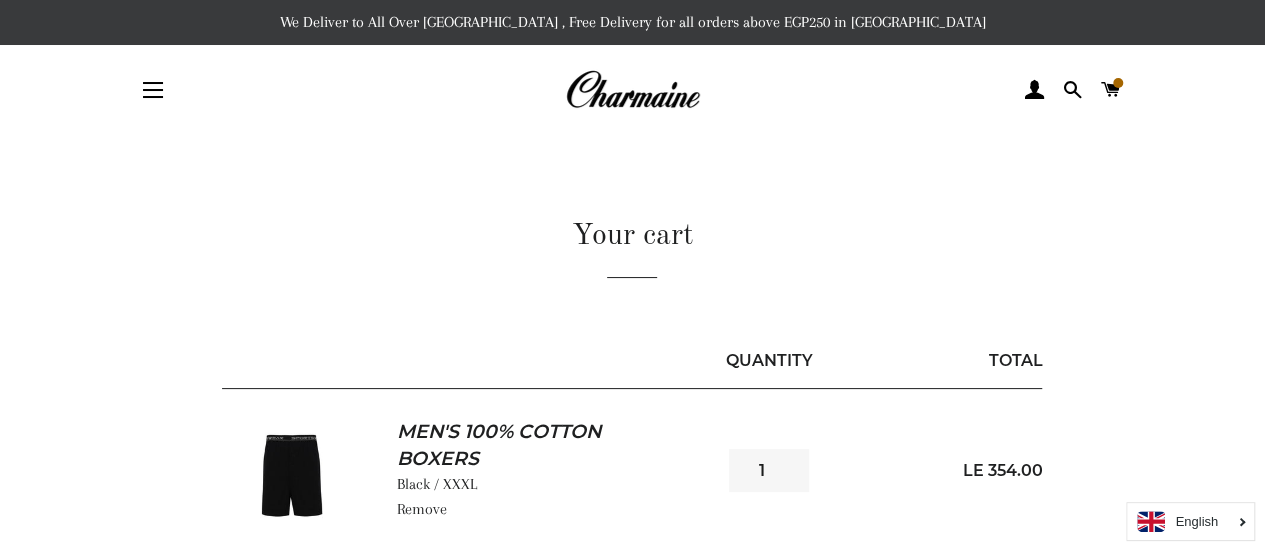type on "1" 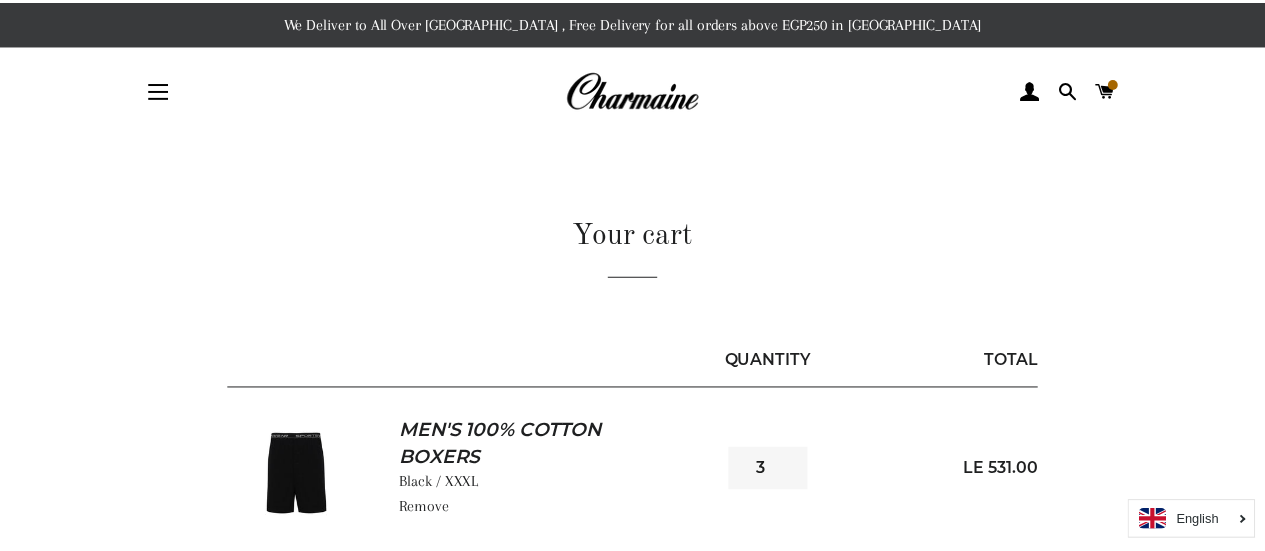 scroll, scrollTop: 0, scrollLeft: 0, axis: both 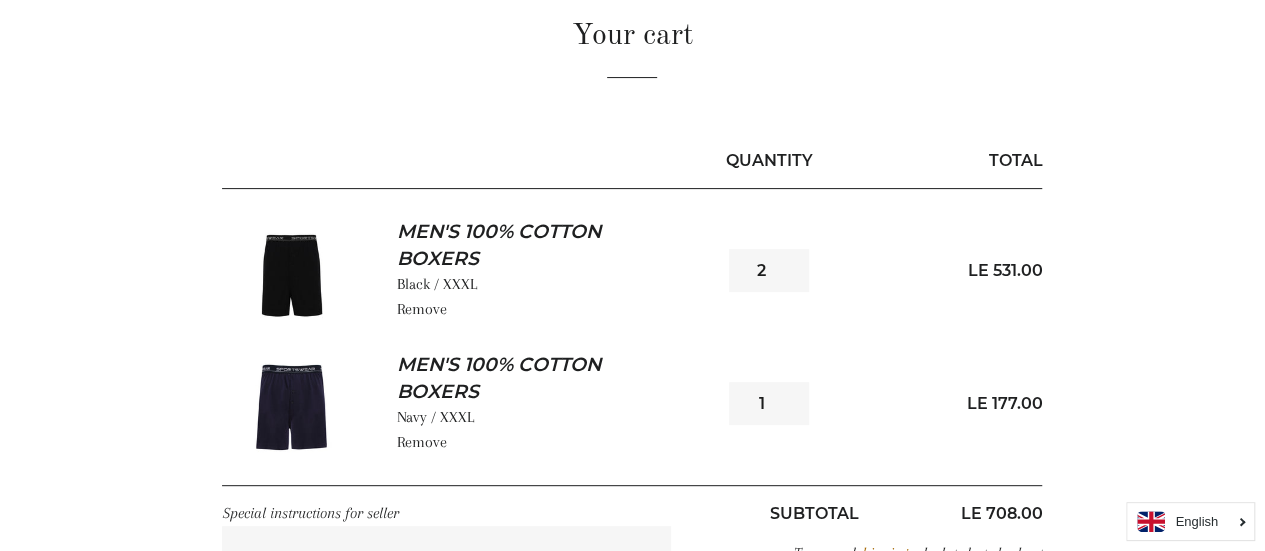 click on "2" at bounding box center (769, 270) 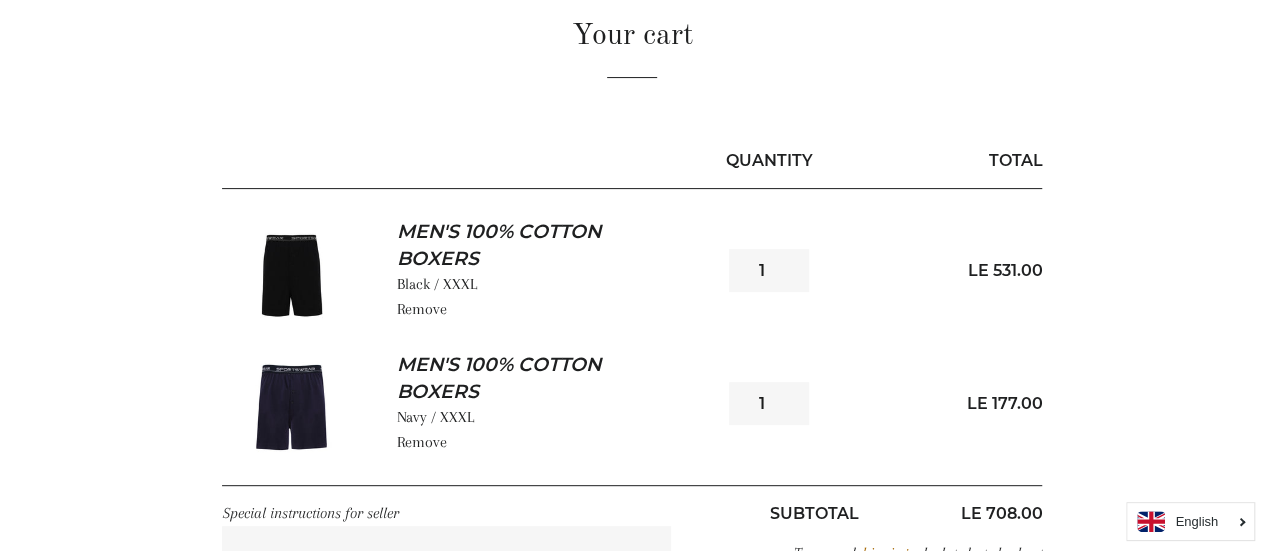 type on "1" 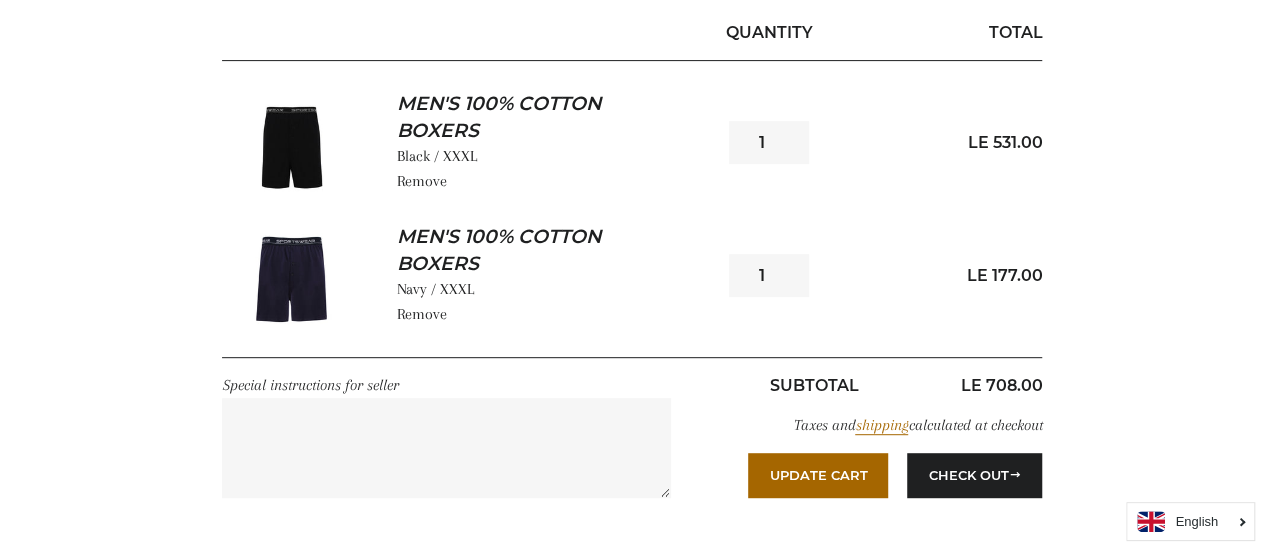 scroll, scrollTop: 400, scrollLeft: 0, axis: vertical 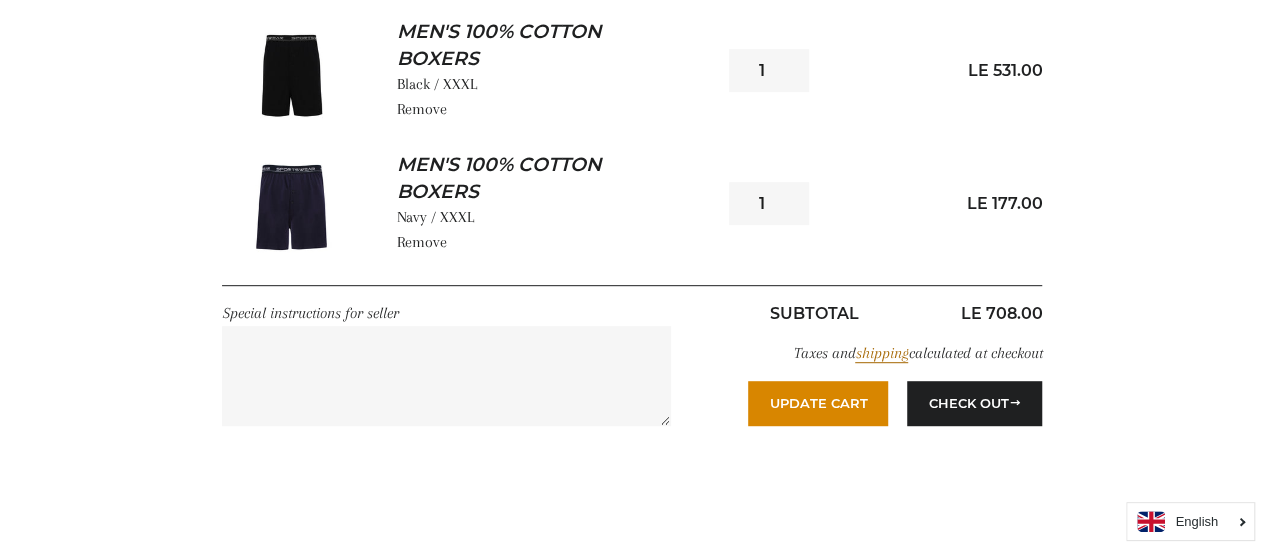 click on "Update Cart" at bounding box center (818, 403) 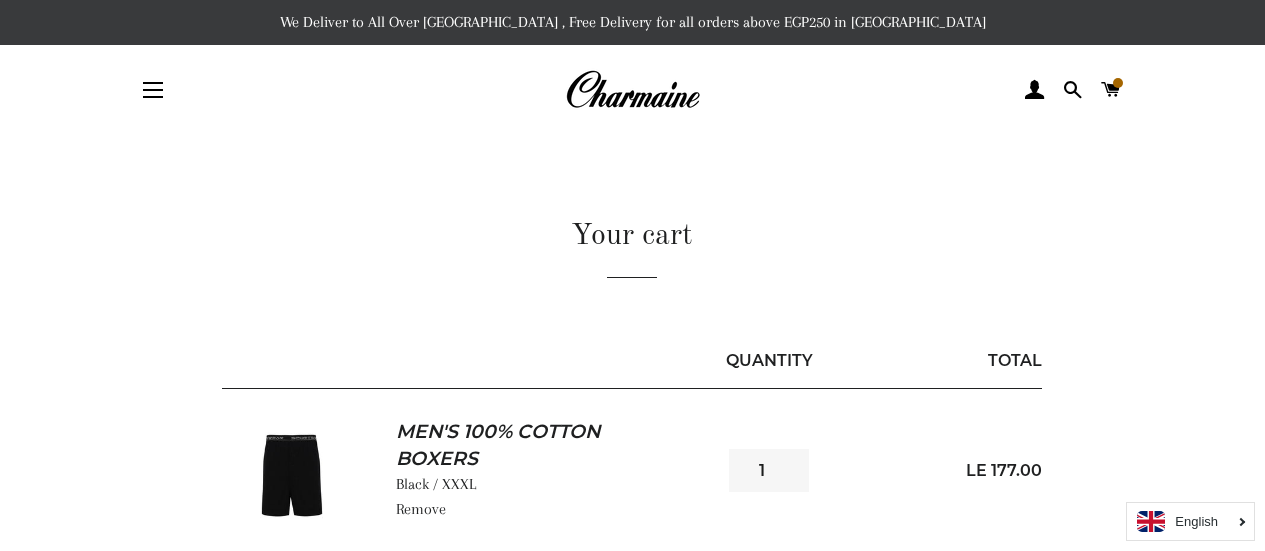 scroll, scrollTop: 0, scrollLeft: 0, axis: both 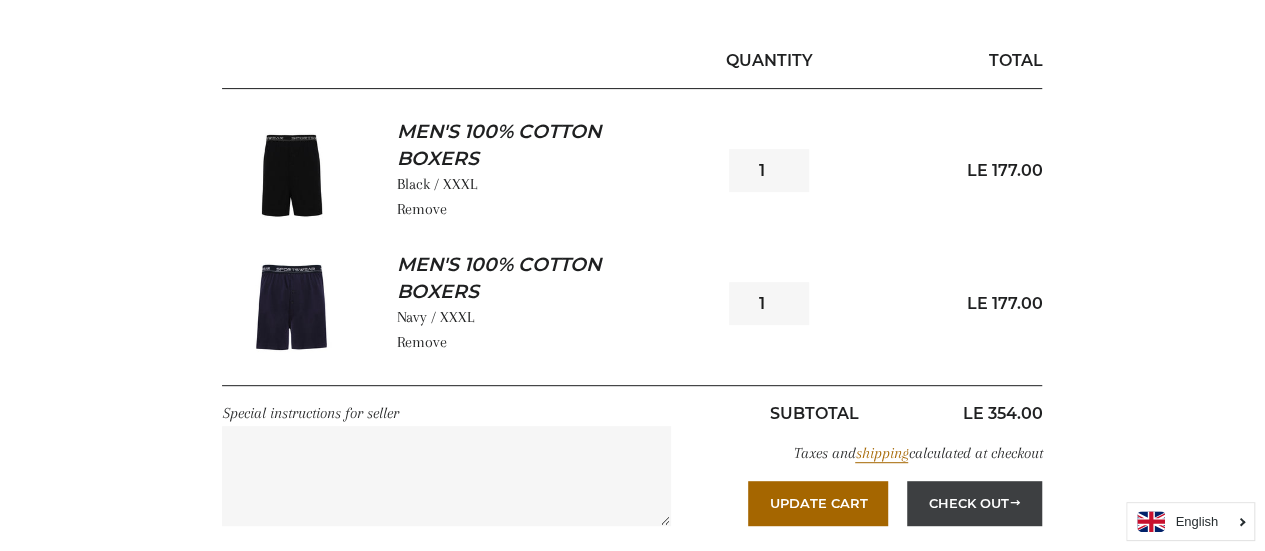 click on "Check Out" at bounding box center (974, 503) 